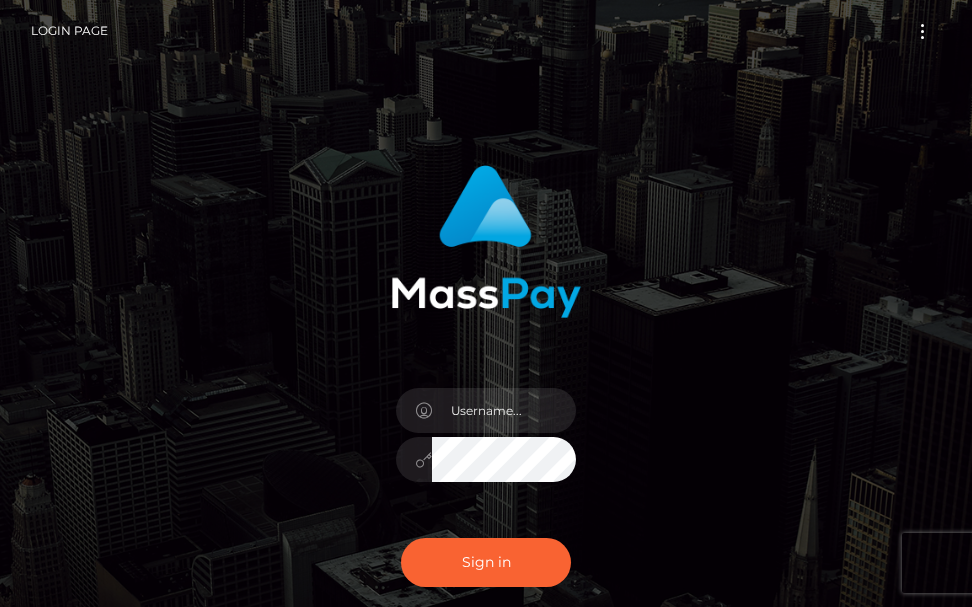 scroll, scrollTop: 0, scrollLeft: 0, axis: both 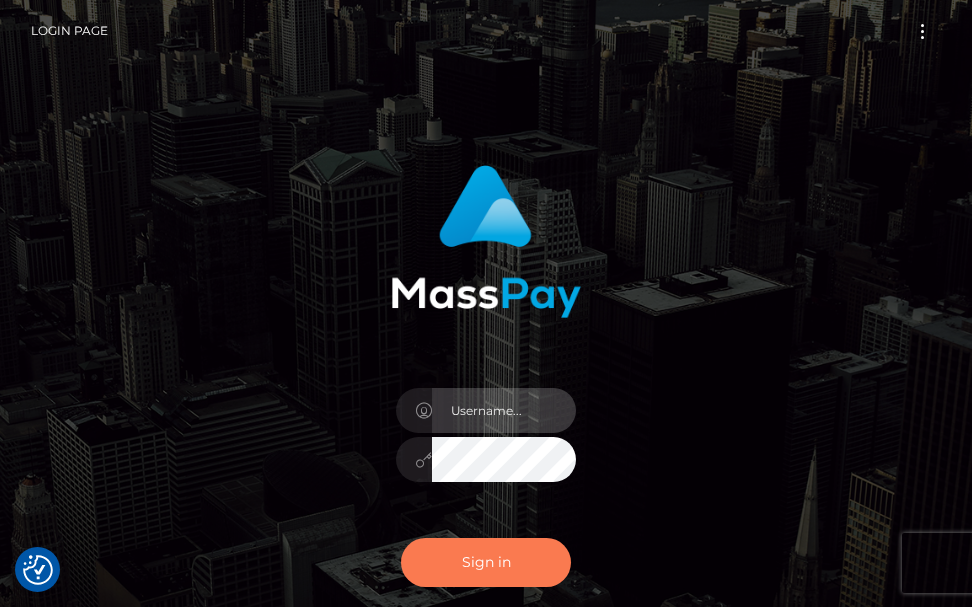 type on "[USERNAME]" 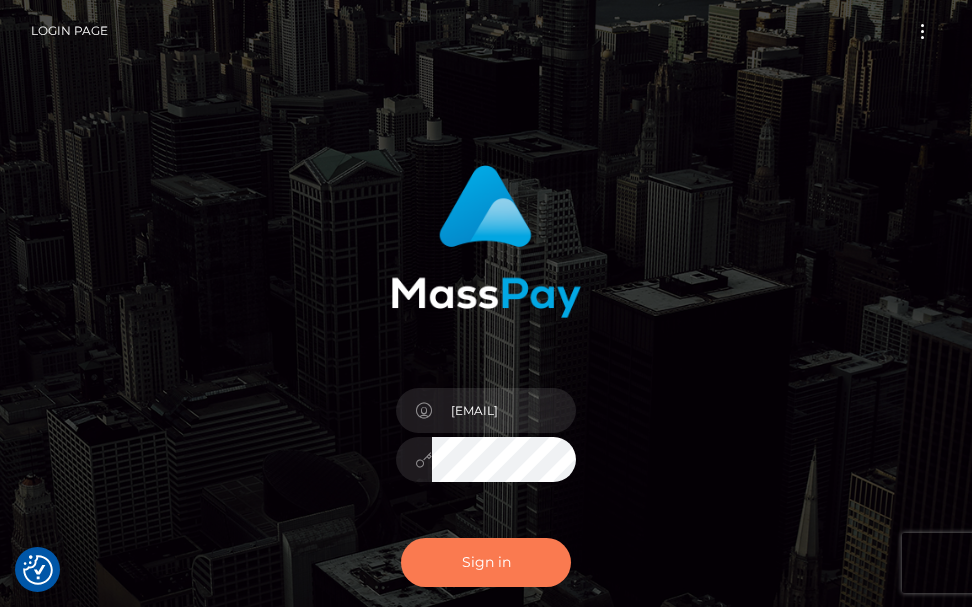 click on "Sign in" at bounding box center (486, 562) 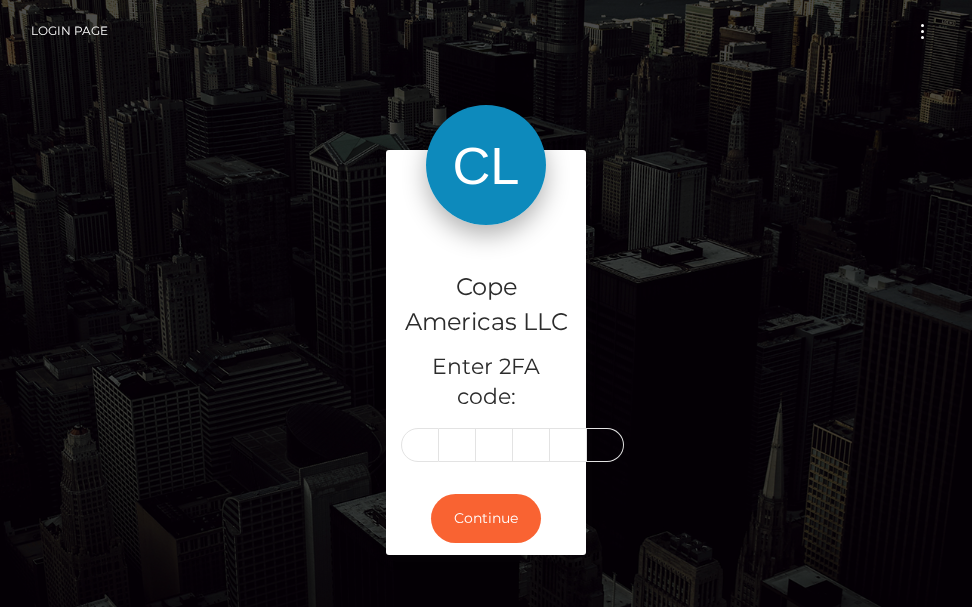 scroll, scrollTop: 0, scrollLeft: 0, axis: both 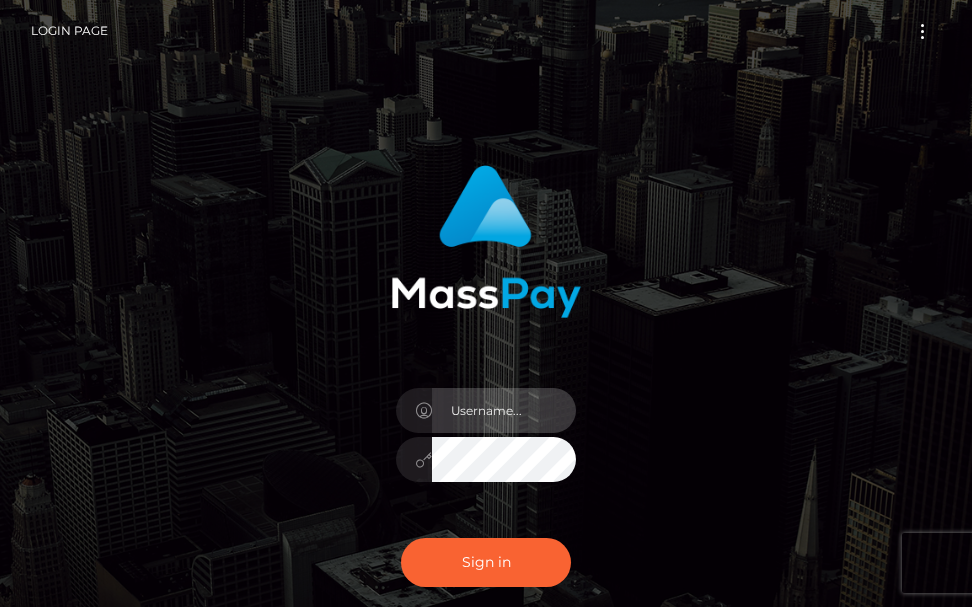 type on "terry.cope2" 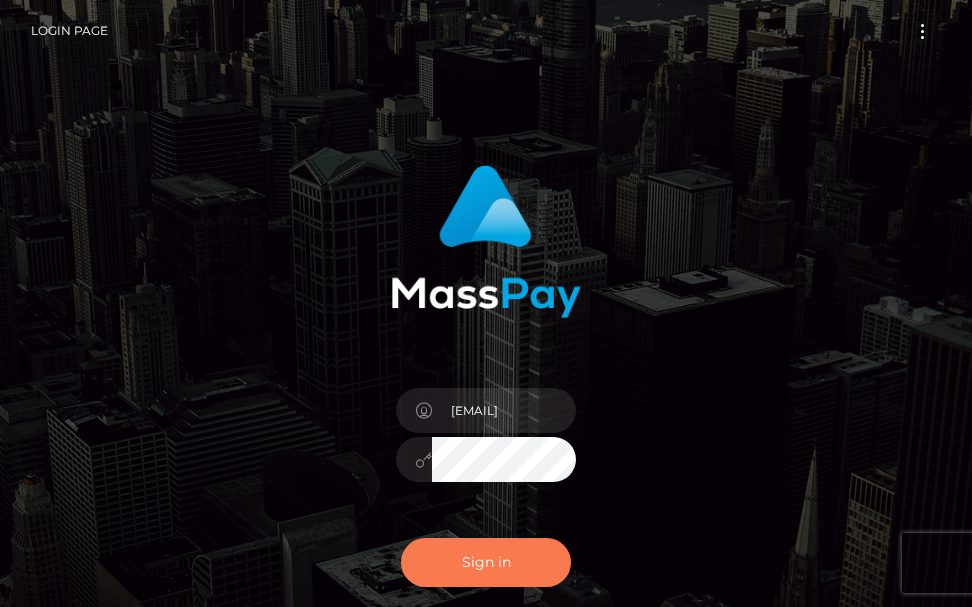 click on "Sign in" at bounding box center [486, 562] 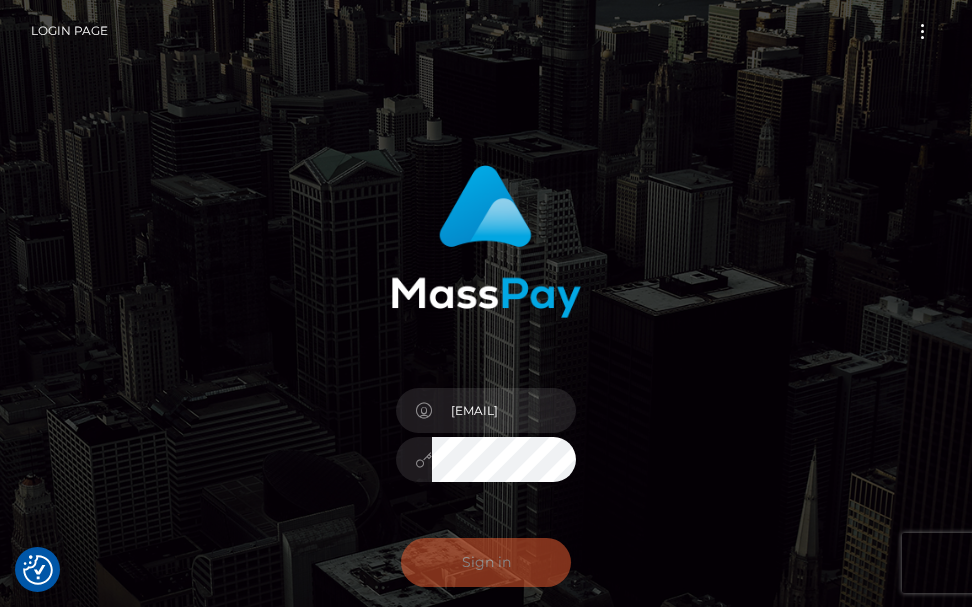 checkbox on "true" 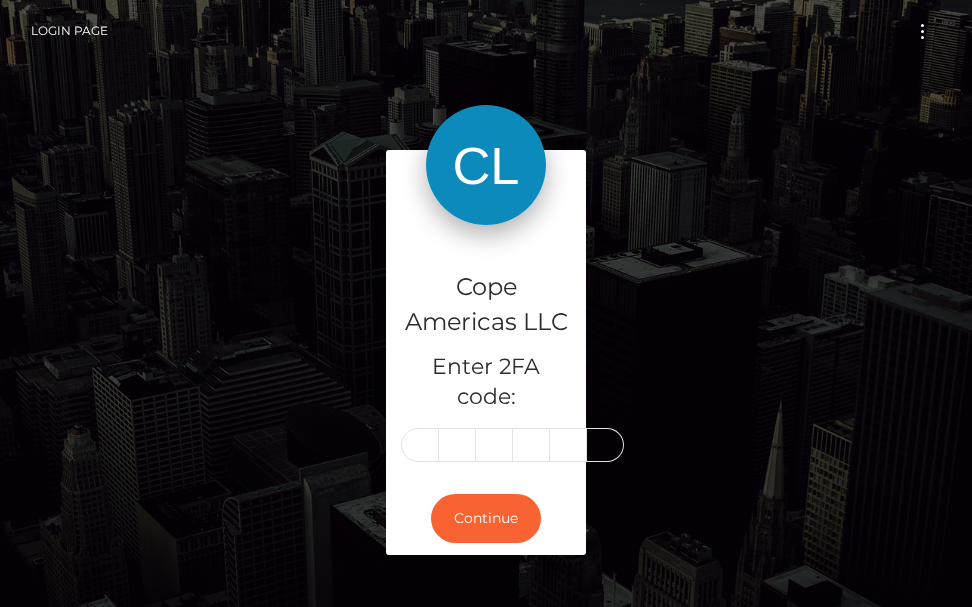 scroll, scrollTop: 0, scrollLeft: 0, axis: both 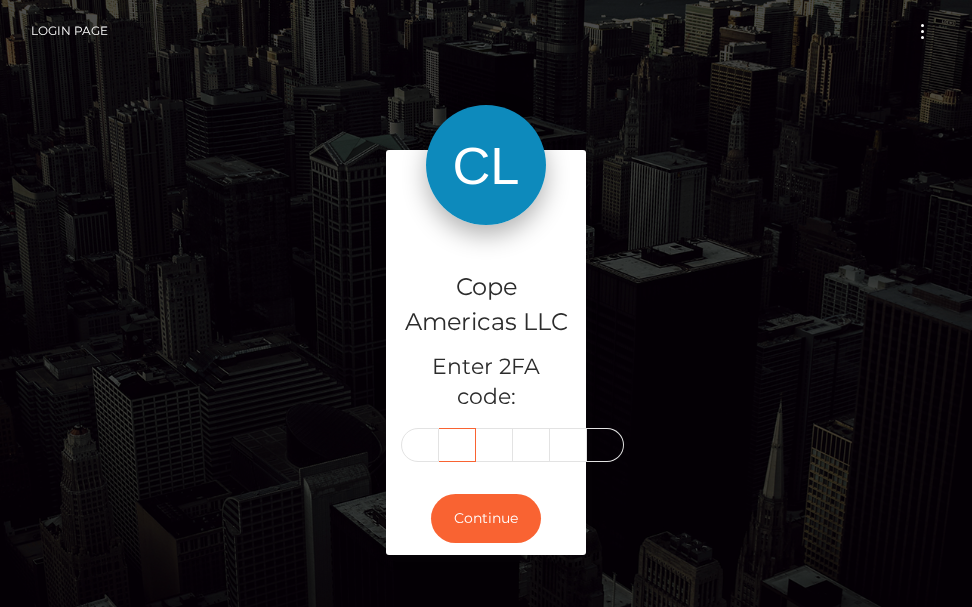 type on "5" 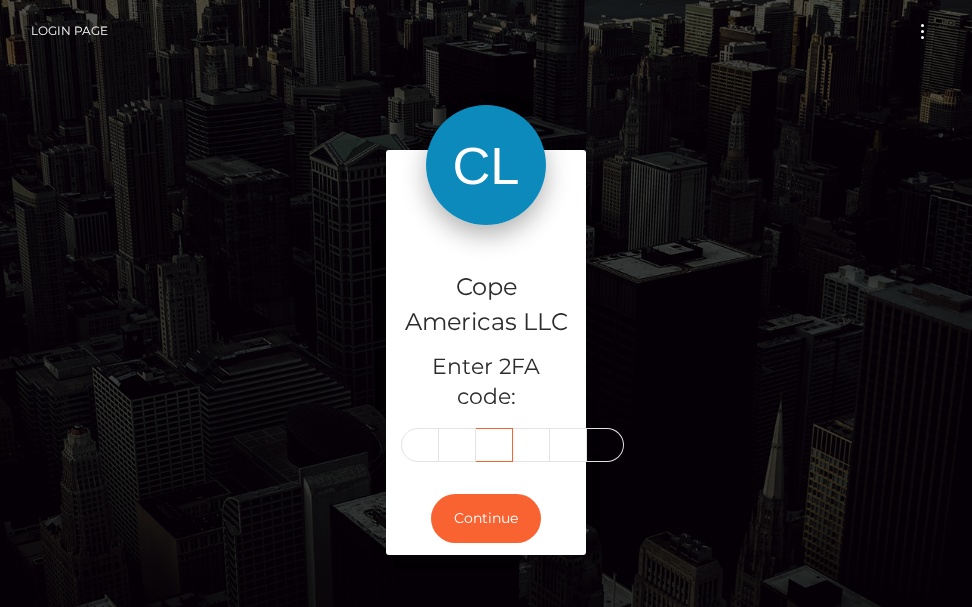 scroll, scrollTop: 0, scrollLeft: 0, axis: both 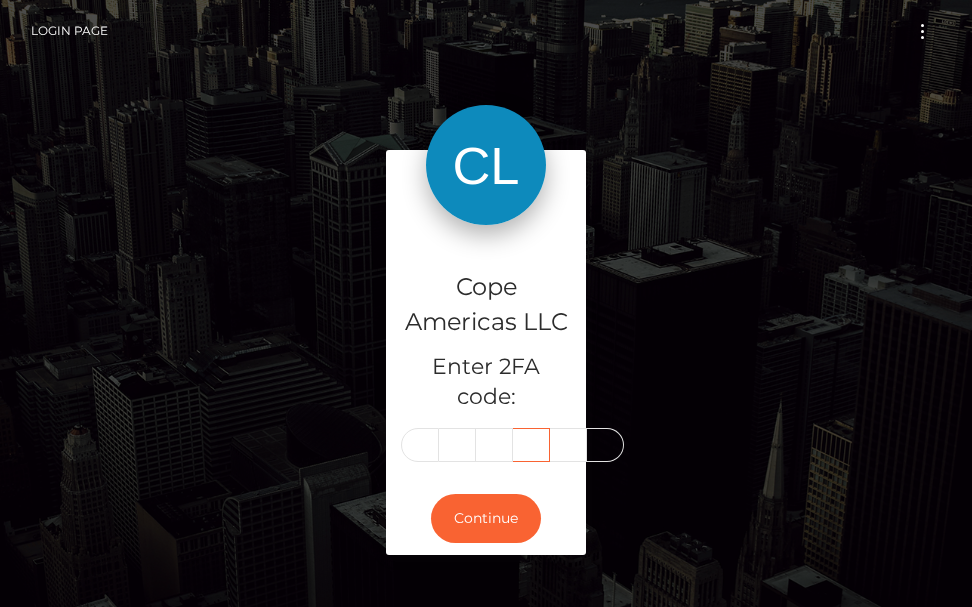 type on "6" 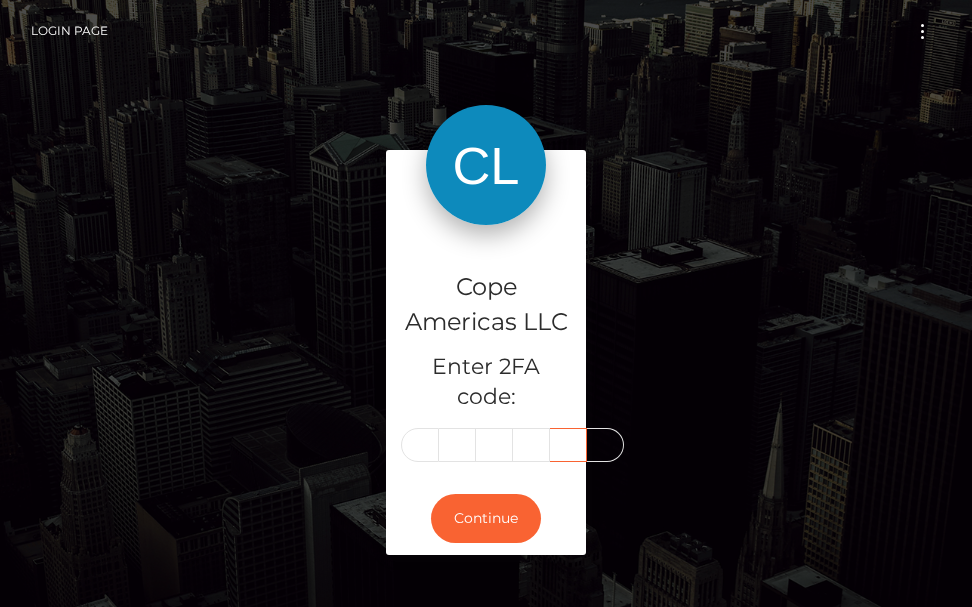scroll, scrollTop: 0, scrollLeft: 0, axis: both 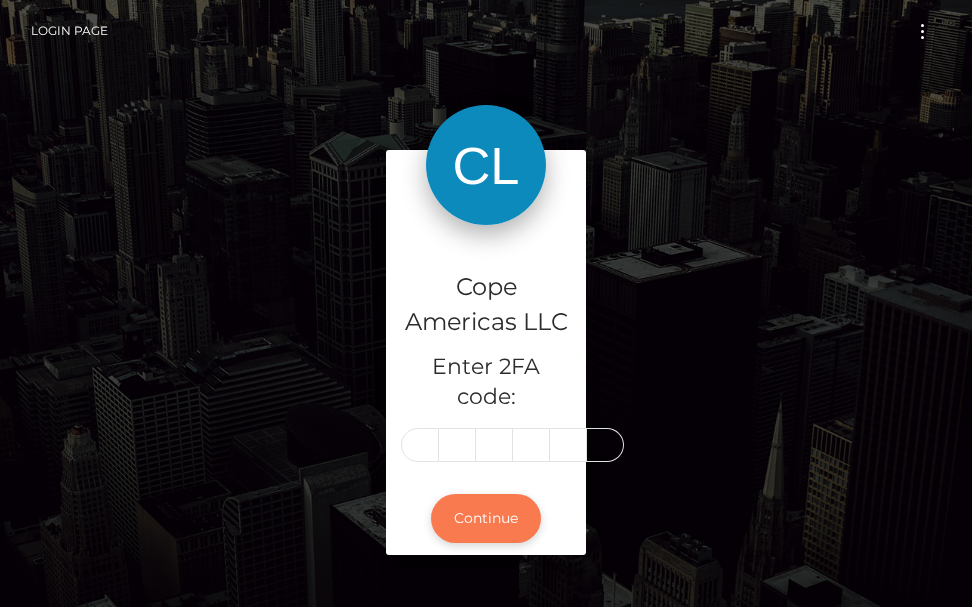 click on "Continue" at bounding box center (486, 518) 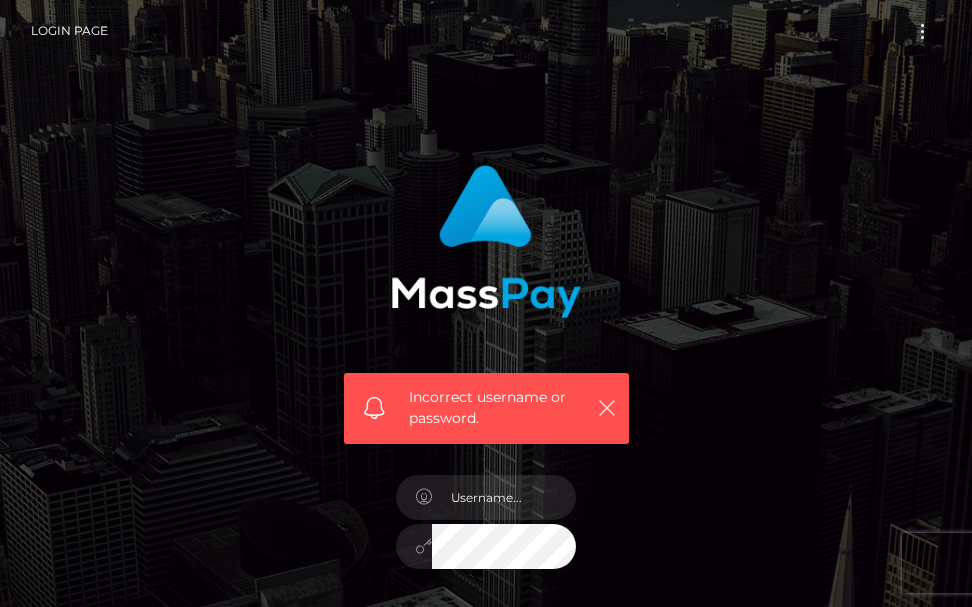 scroll, scrollTop: 0, scrollLeft: 0, axis: both 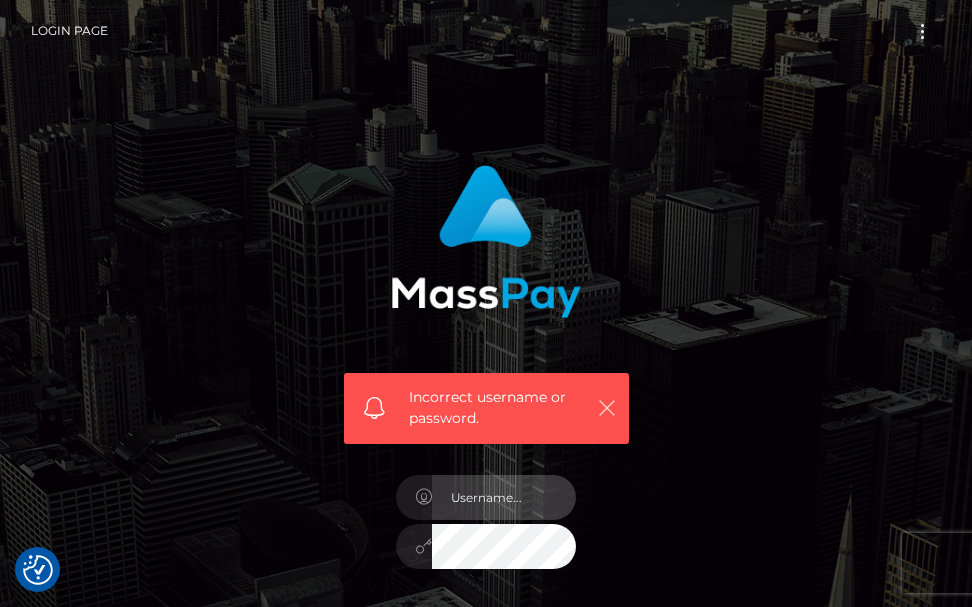 type on "[USERNAME]" 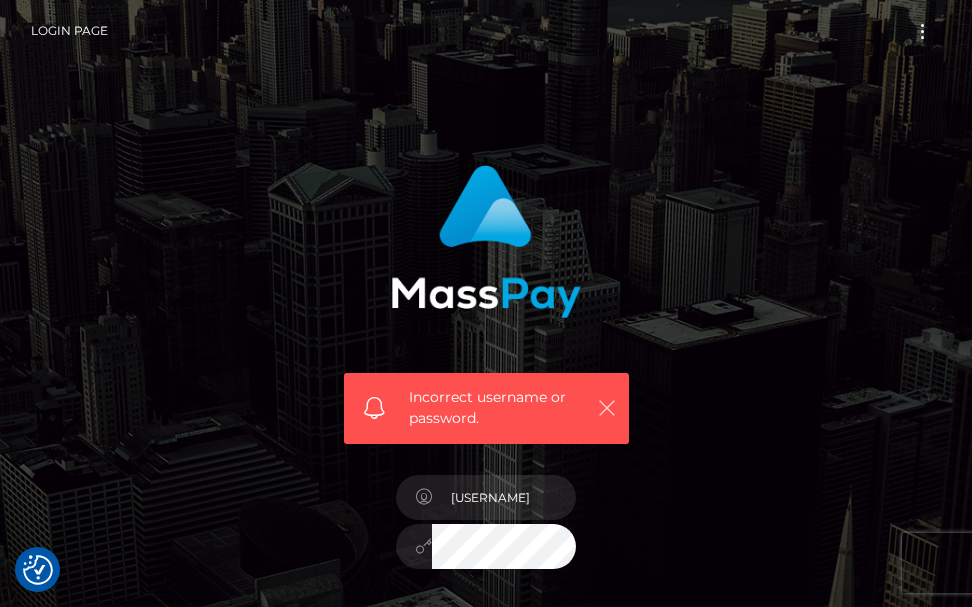 click at bounding box center (607, 408) 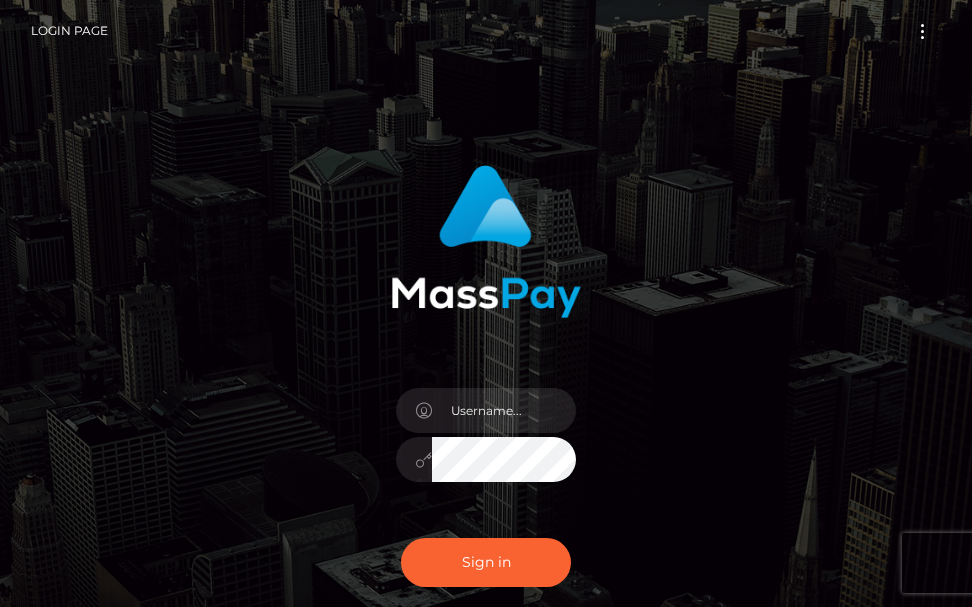 scroll, scrollTop: 0, scrollLeft: 0, axis: both 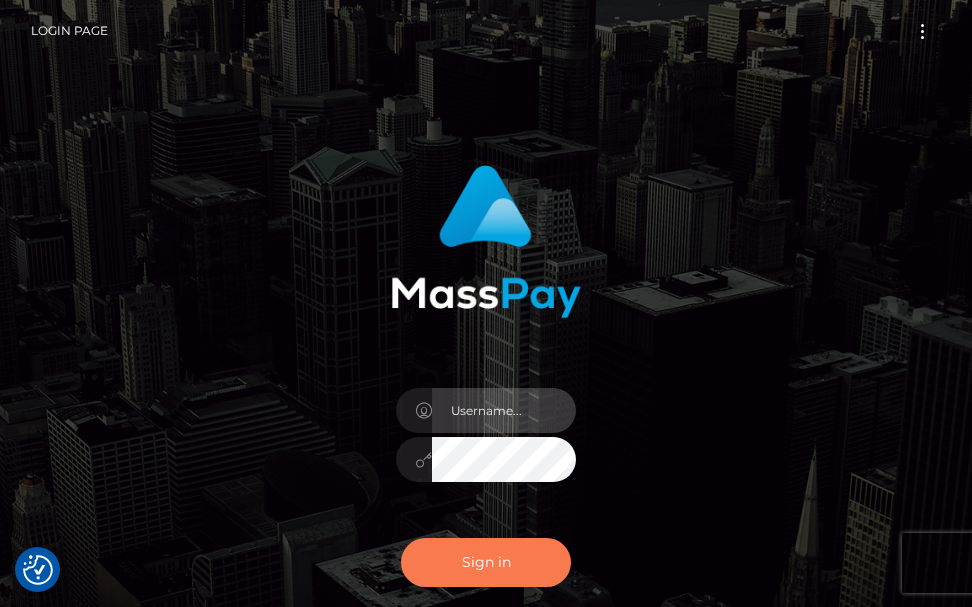 type on "[EMAIL]" 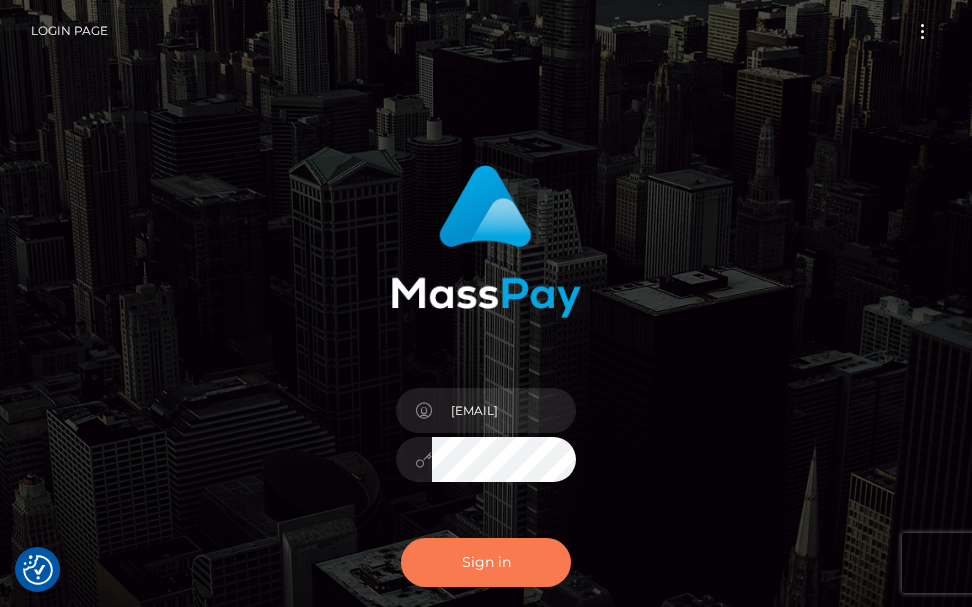 click on "Sign in" at bounding box center (486, 562) 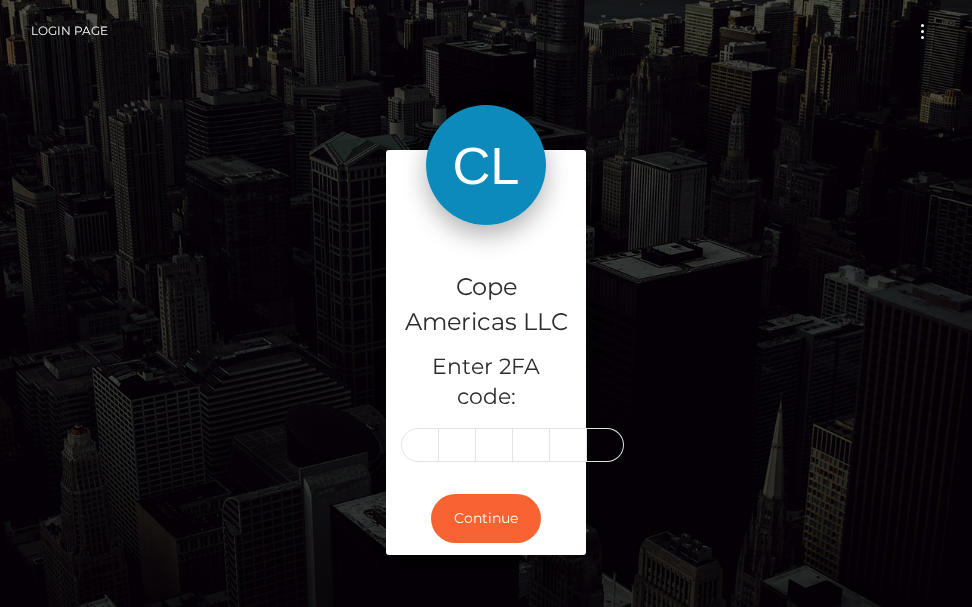 scroll, scrollTop: 0, scrollLeft: 0, axis: both 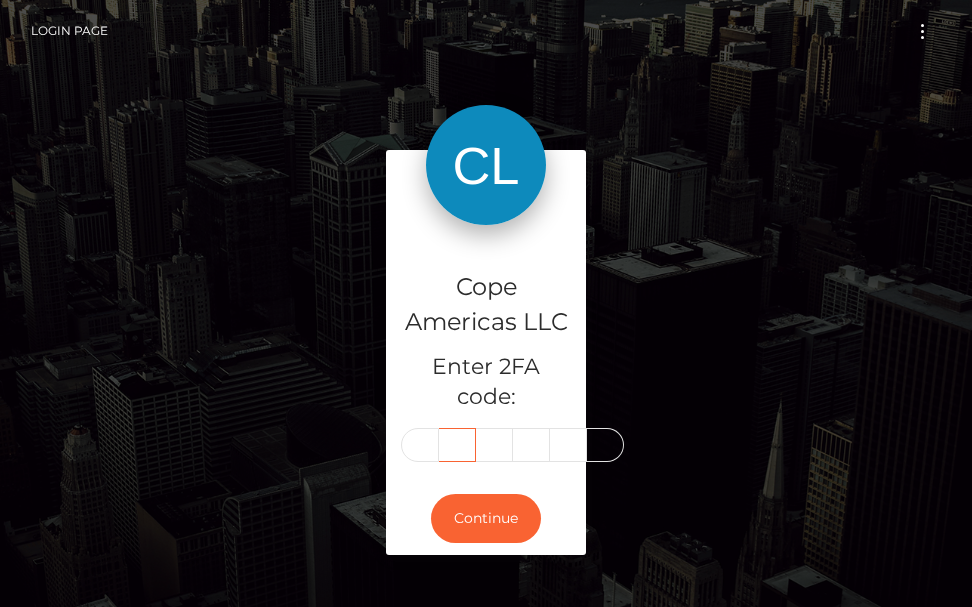 type on "6" 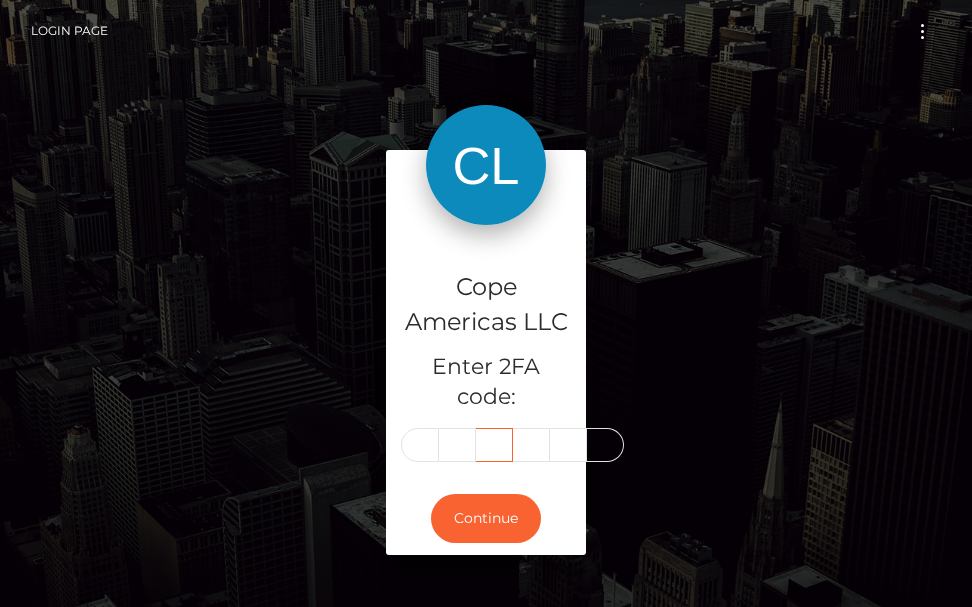 scroll, scrollTop: 0, scrollLeft: 0, axis: both 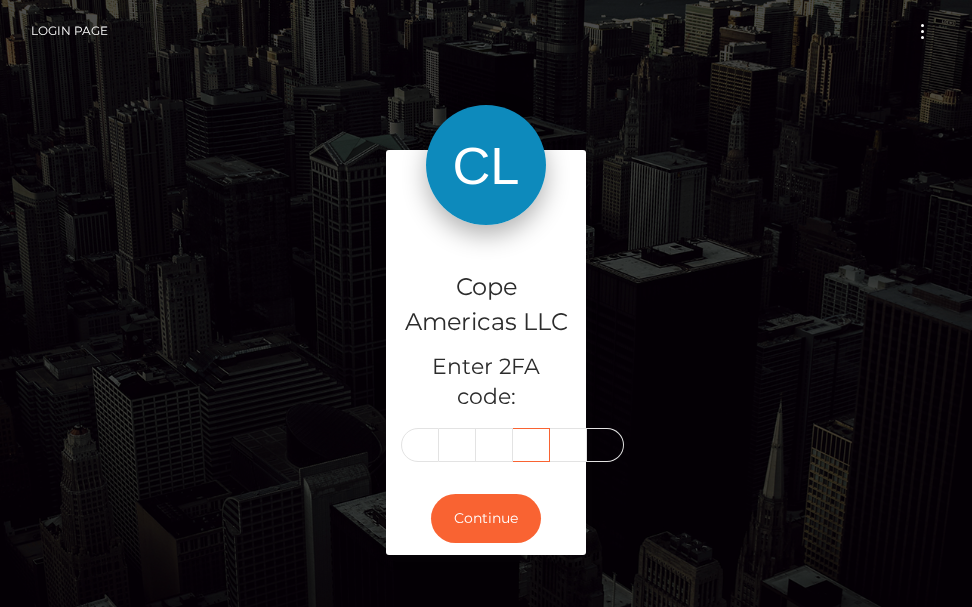 type on "9" 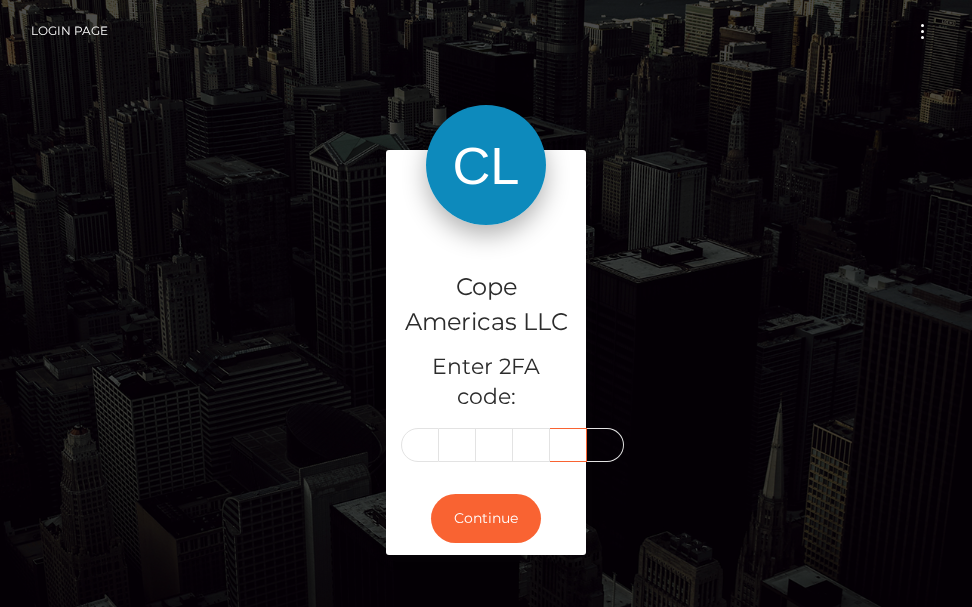 scroll, scrollTop: 0, scrollLeft: 0, axis: both 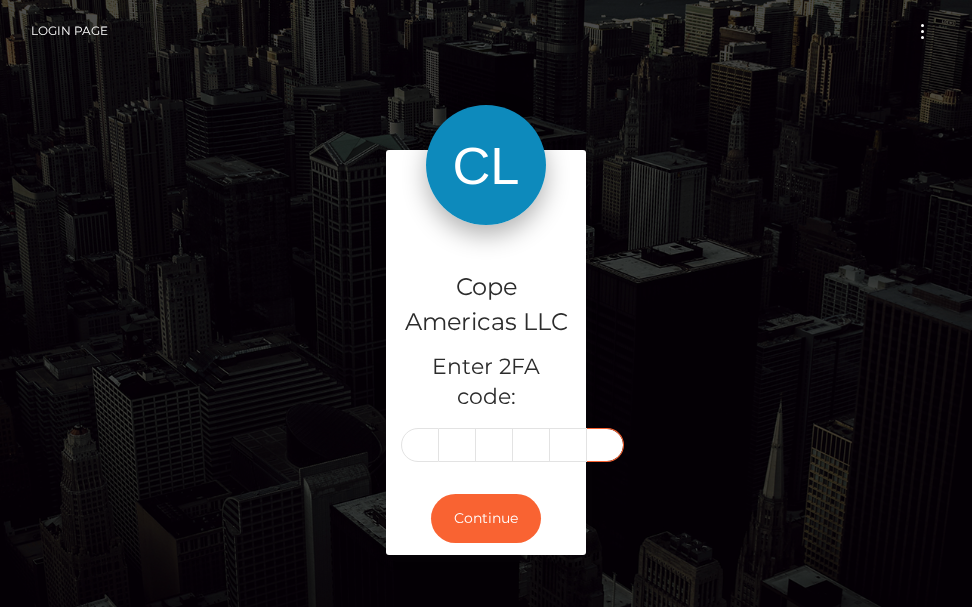 type on "7" 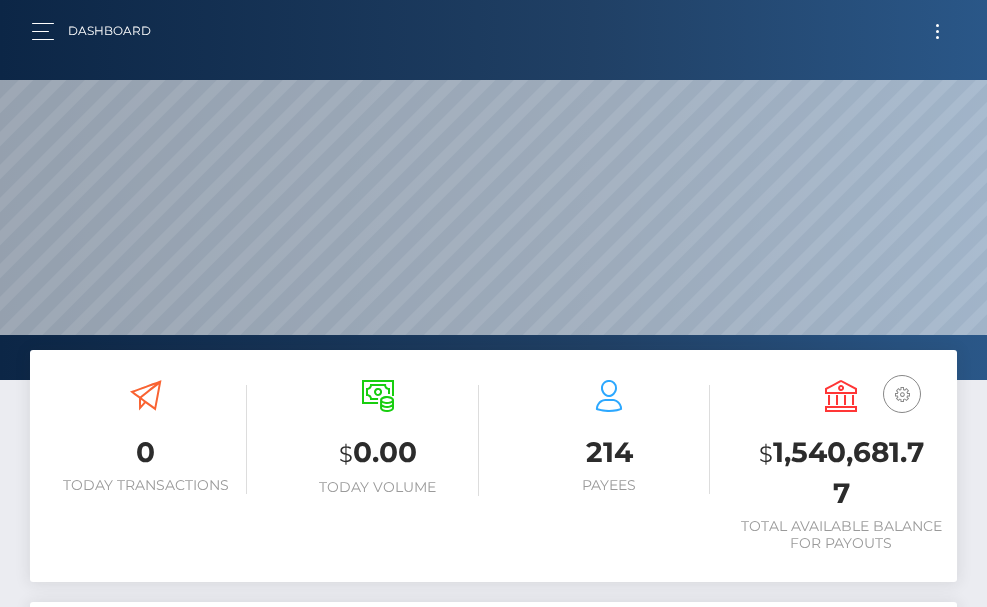scroll, scrollTop: 0, scrollLeft: 0, axis: both 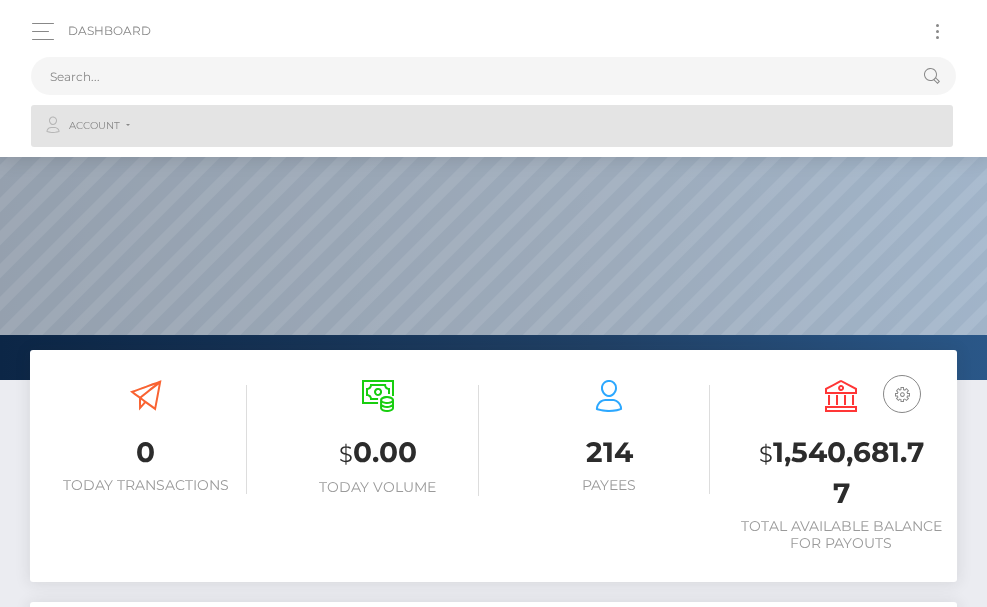 click on "Account" at bounding box center [492, 126] 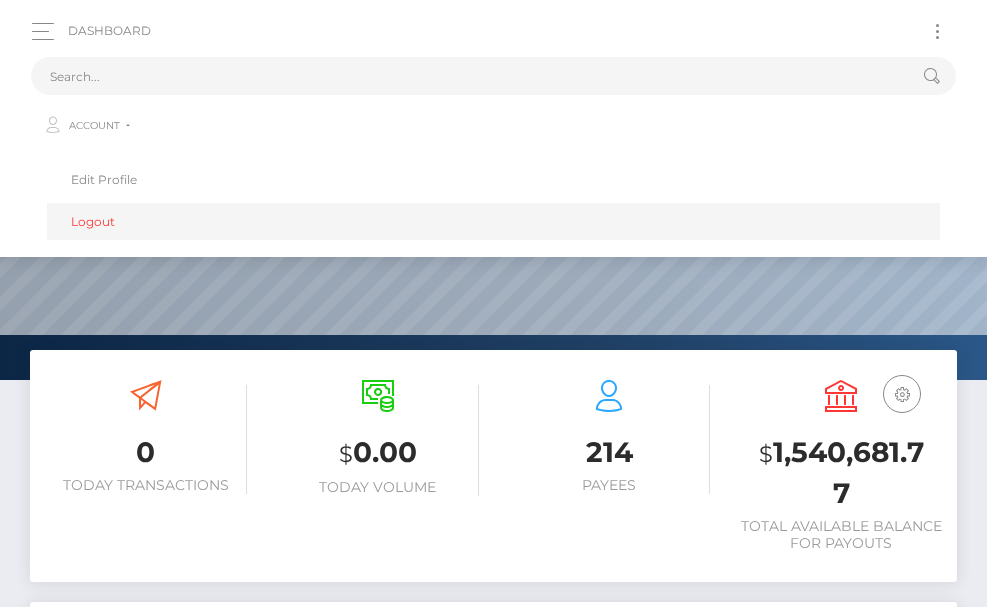 click on "Logout" at bounding box center (493, 221) 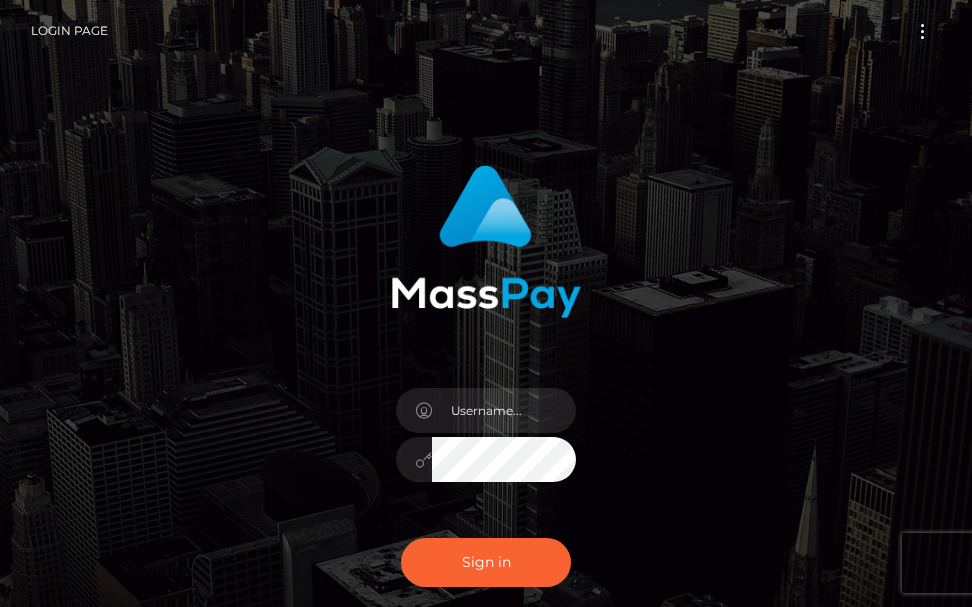 scroll, scrollTop: 0, scrollLeft: 0, axis: both 